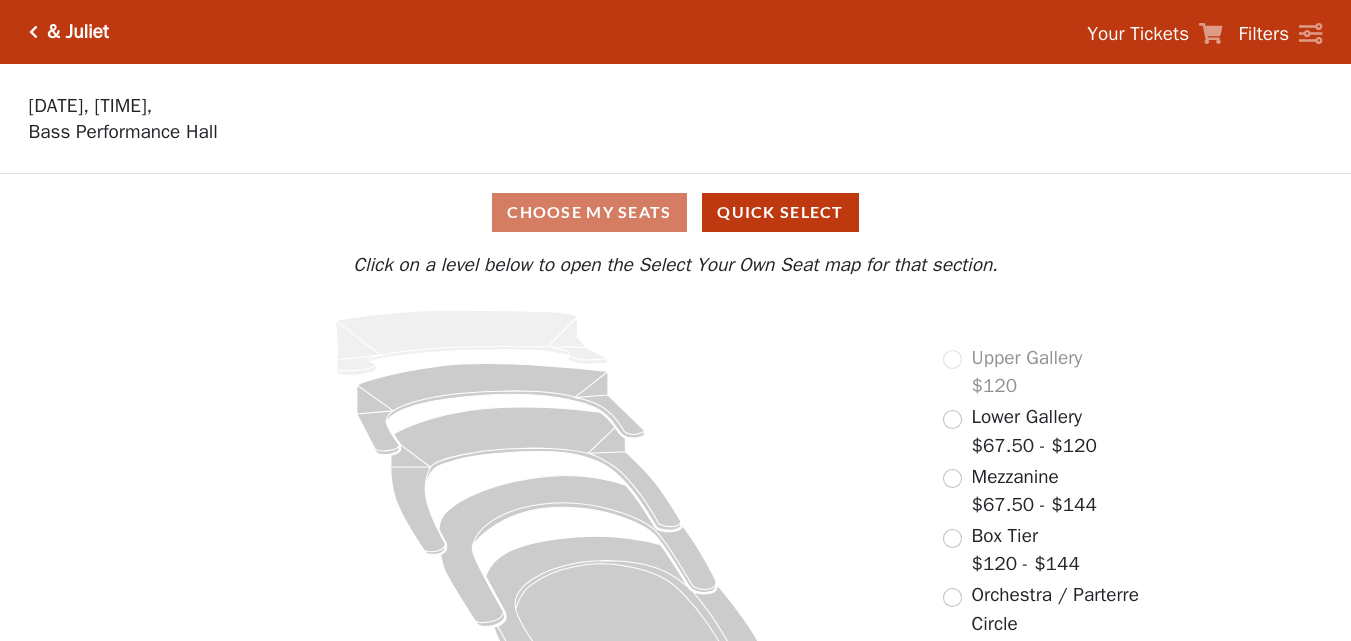 scroll, scrollTop: 0, scrollLeft: 0, axis: both 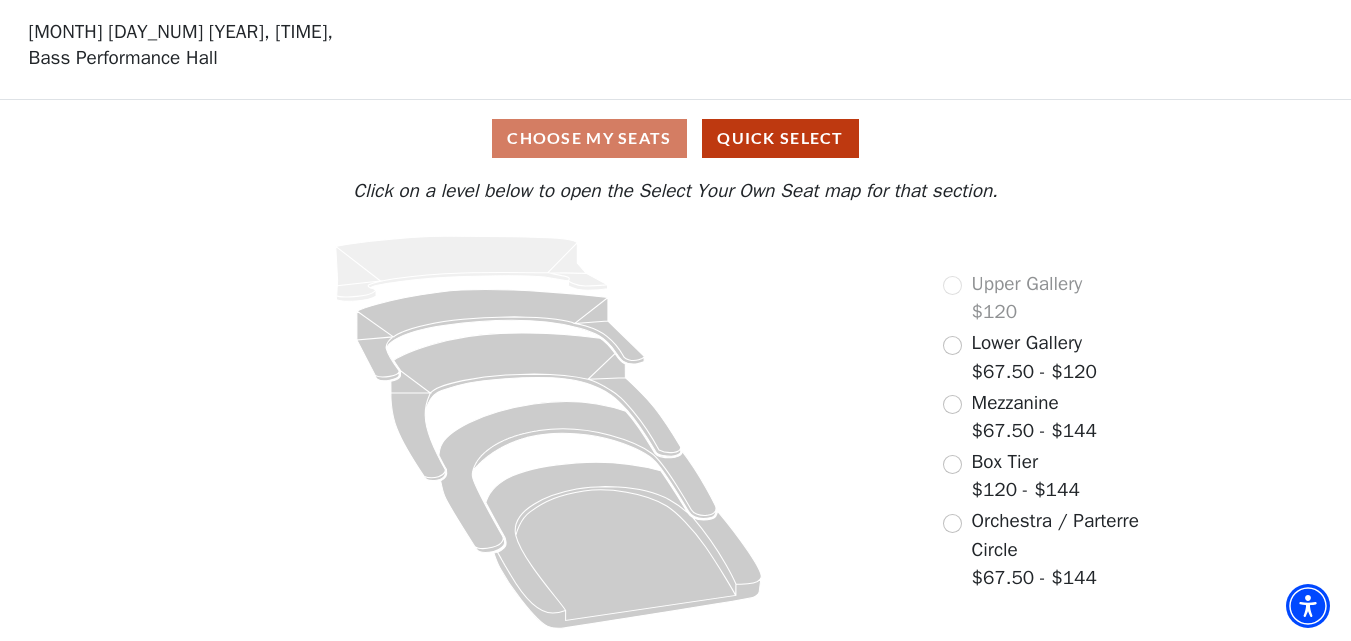 click on "Lower Gallery" at bounding box center [1027, 343] 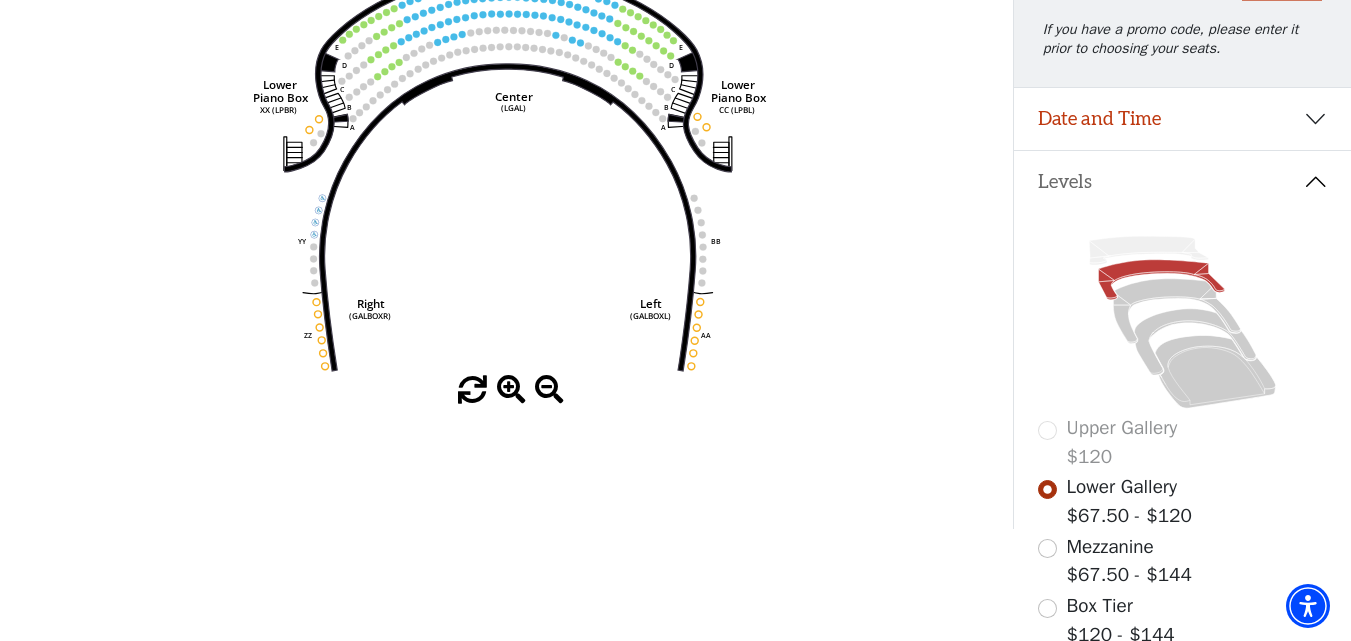 scroll, scrollTop: 300, scrollLeft: 0, axis: vertical 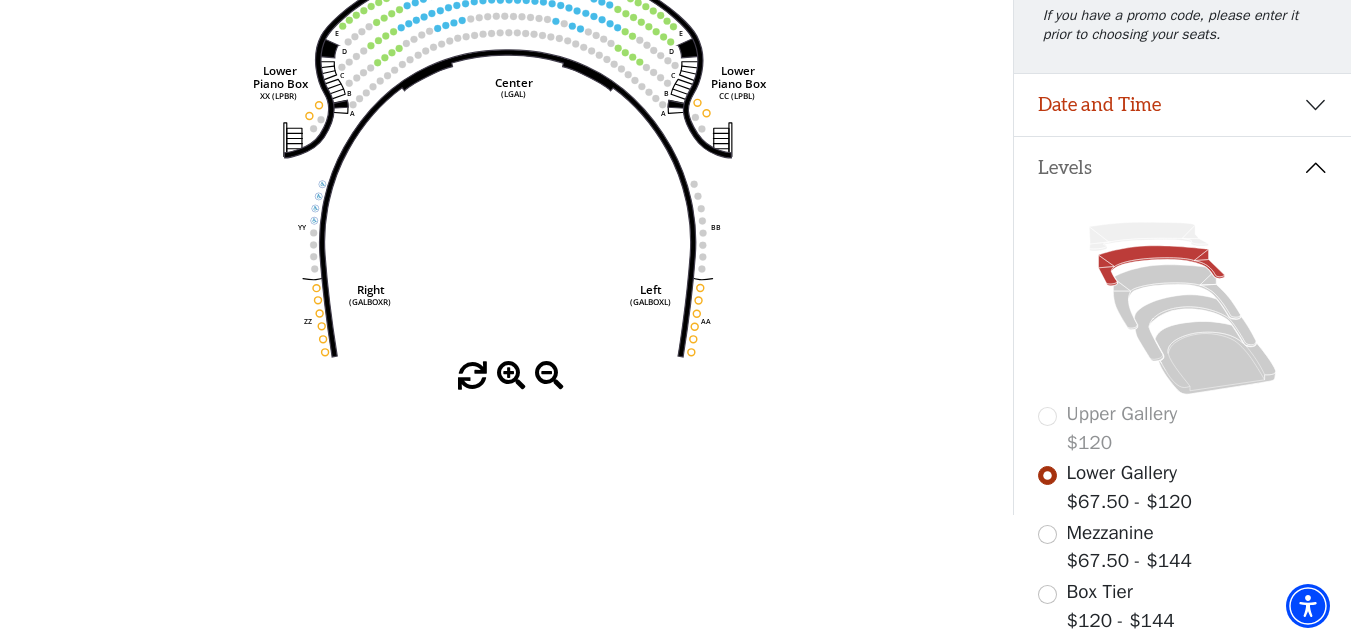 click at bounding box center [511, 376] 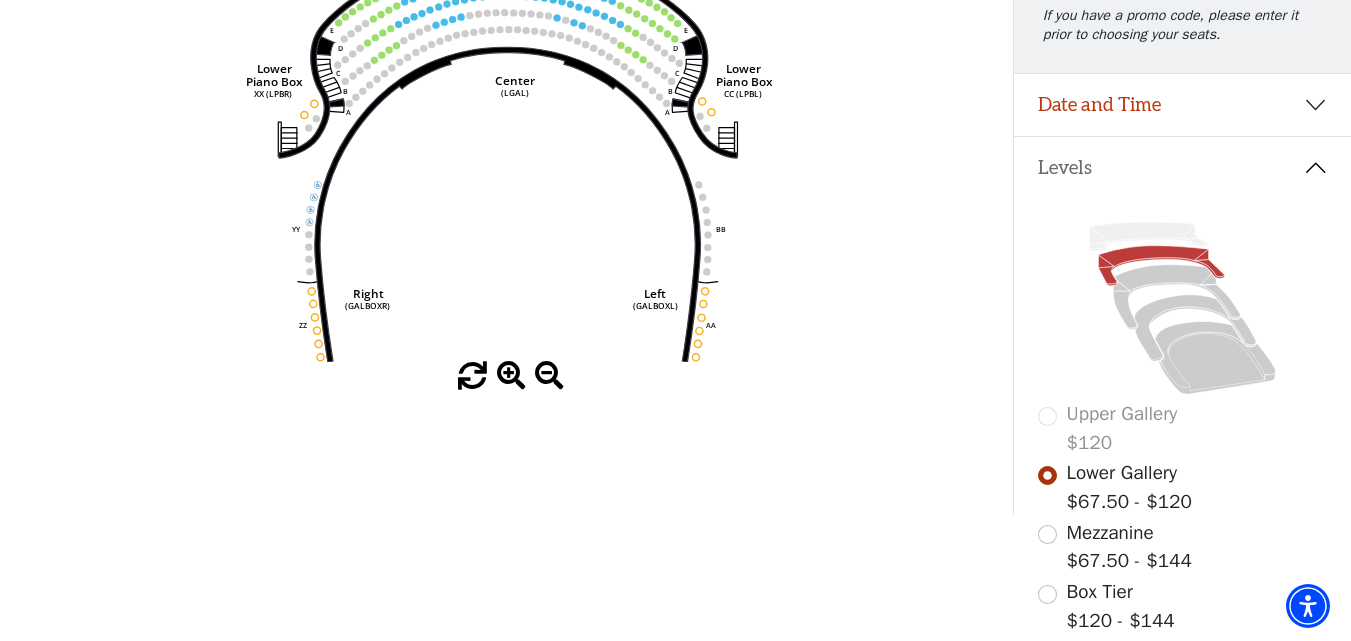 click at bounding box center (511, 376) 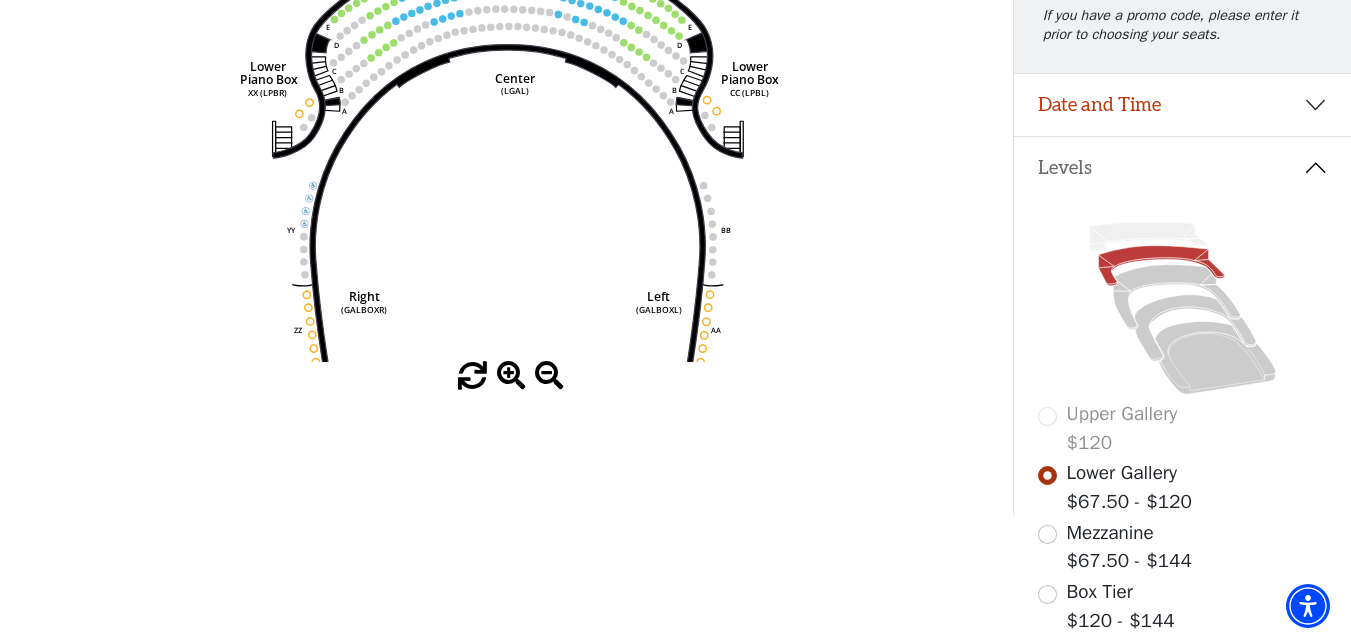 click at bounding box center [511, 376] 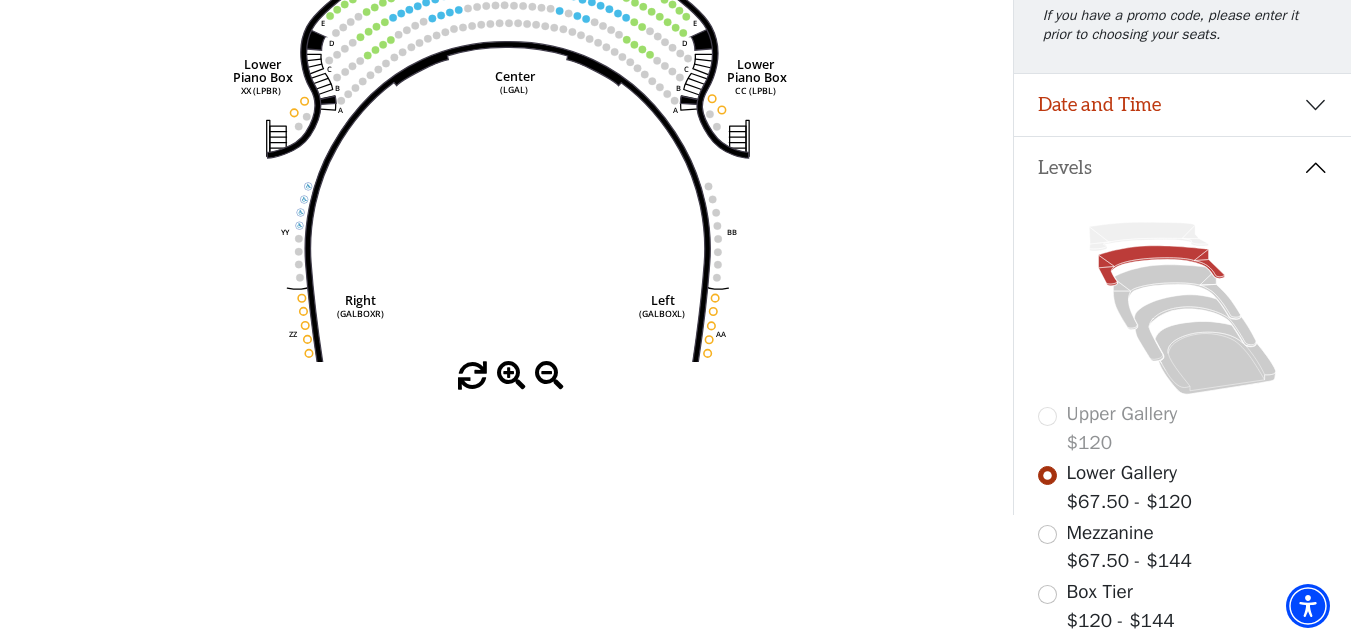 click at bounding box center (511, 376) 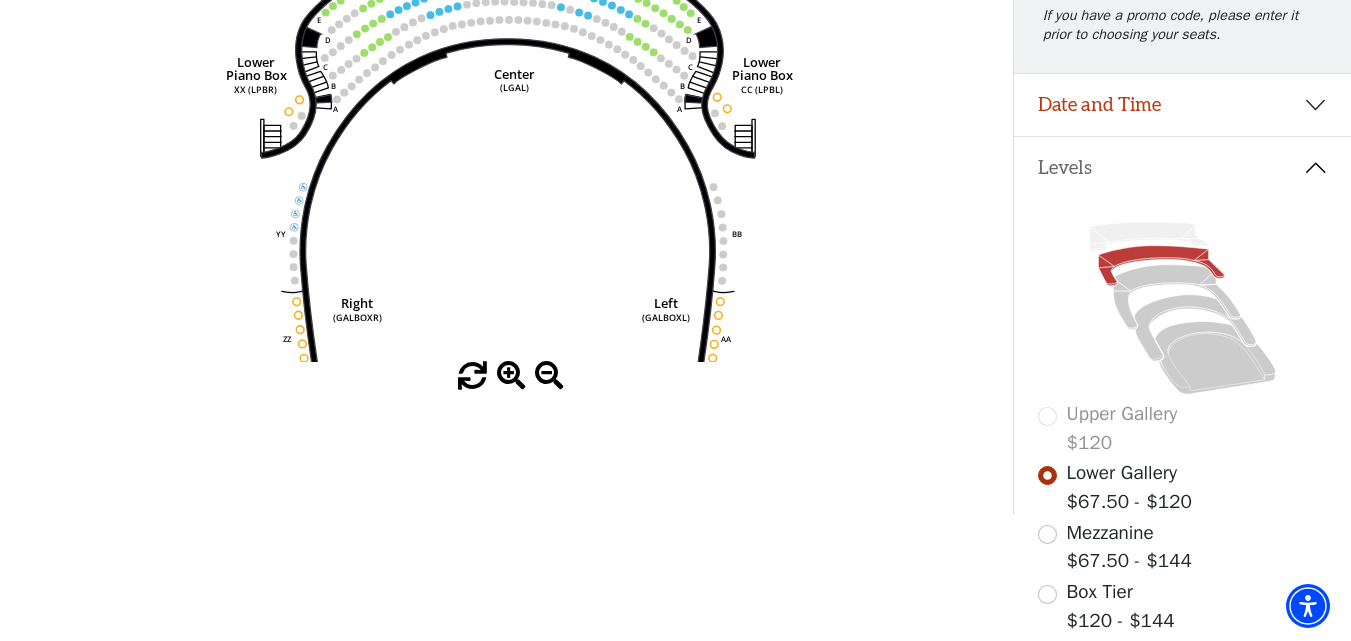 click at bounding box center (511, 376) 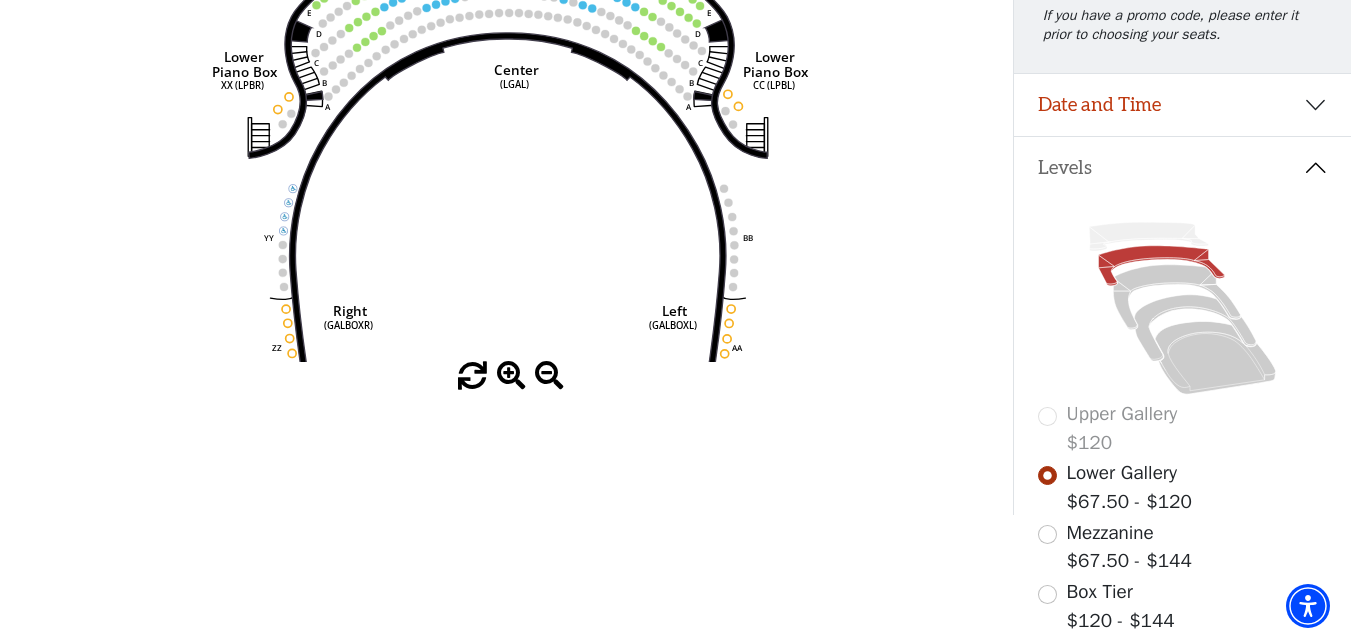 click at bounding box center (511, 376) 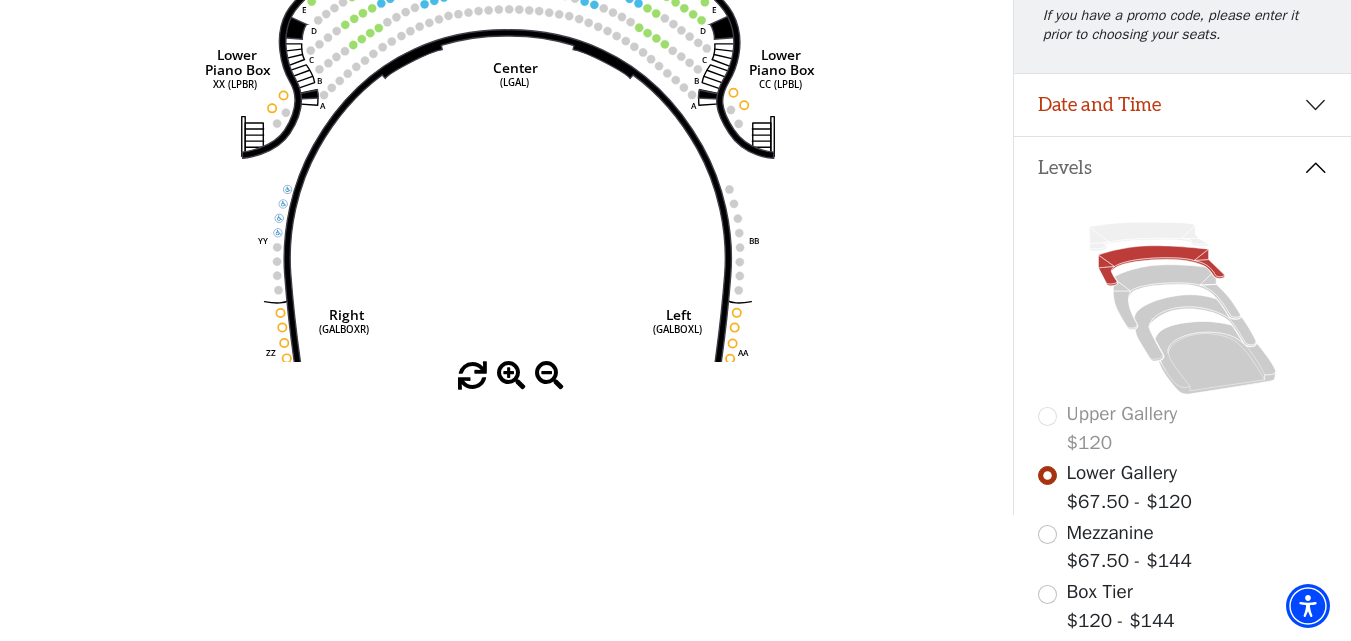 click at bounding box center [511, 376] 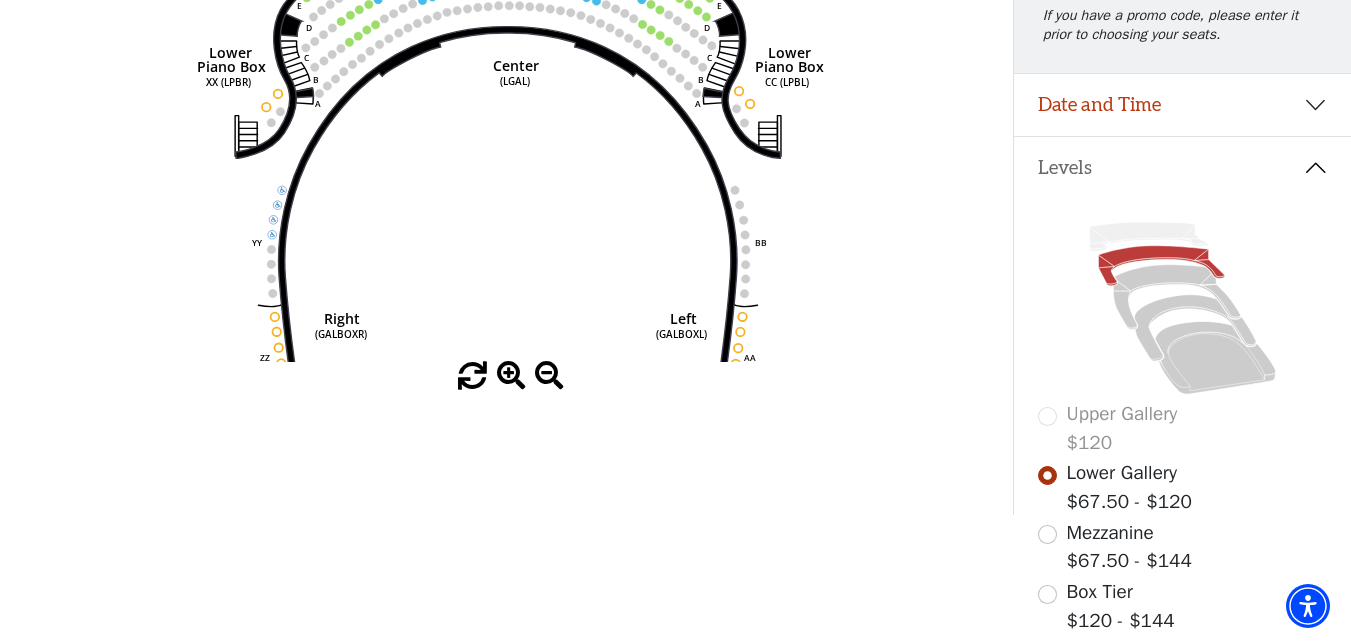 click at bounding box center (511, 376) 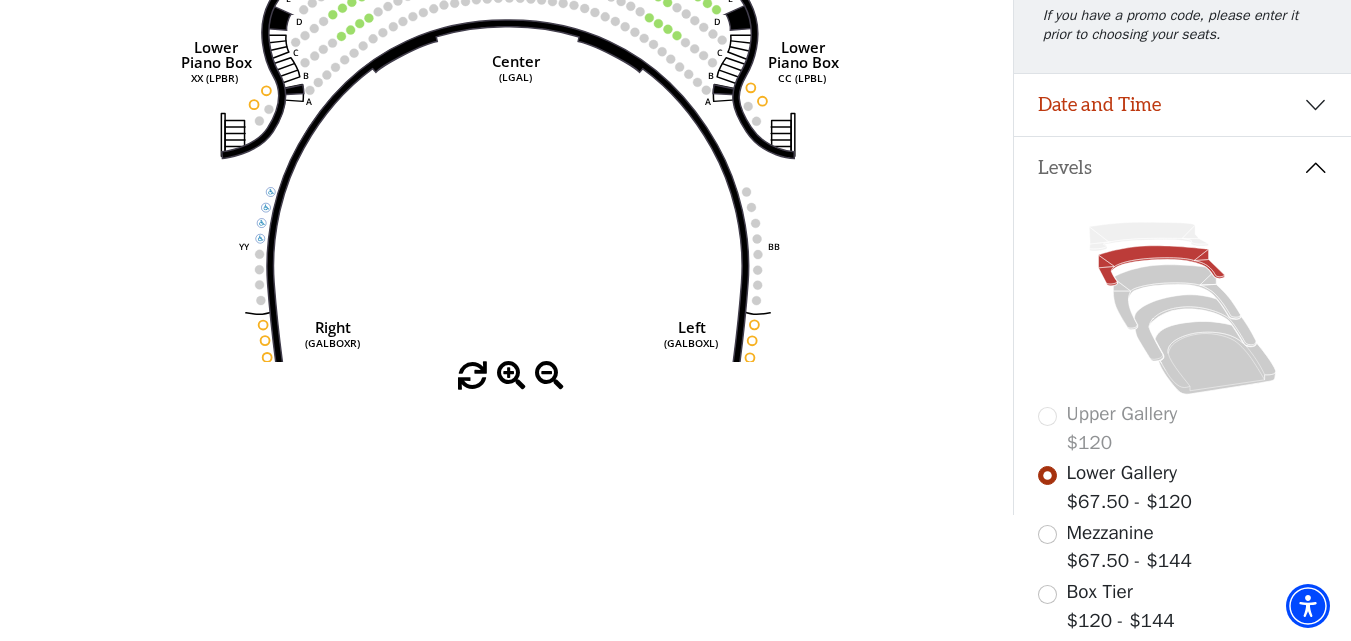 click at bounding box center [511, 376] 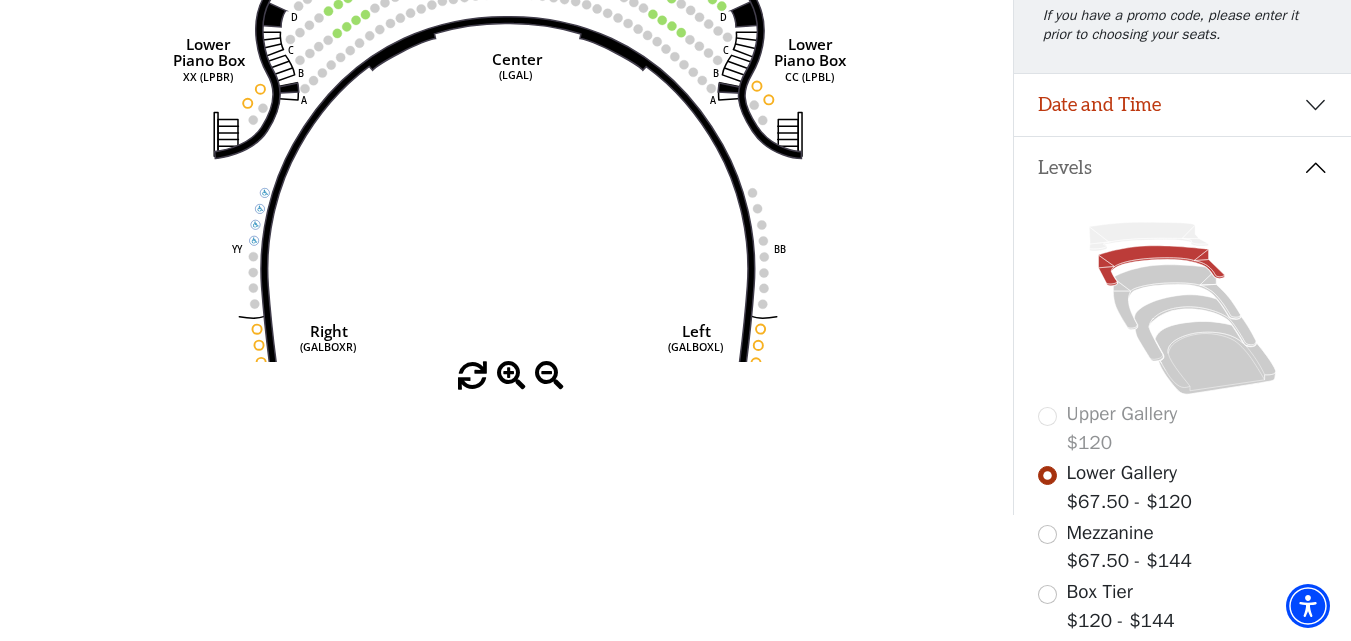 click at bounding box center (511, 376) 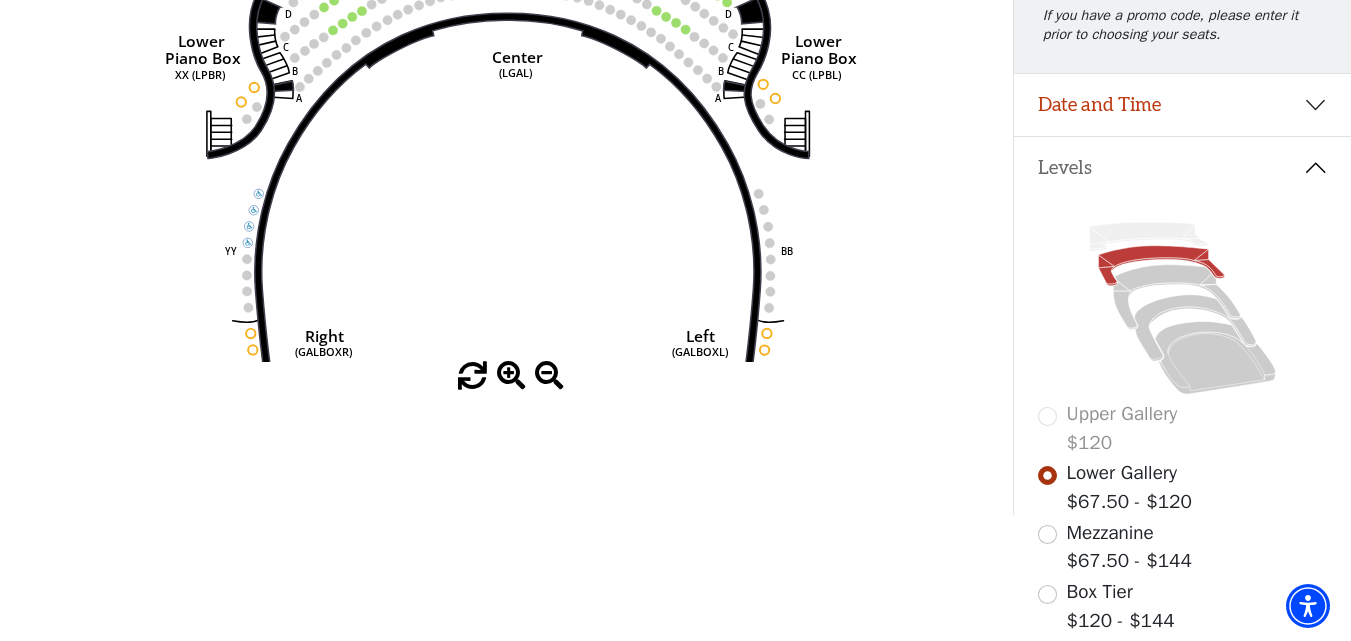 click at bounding box center (511, 376) 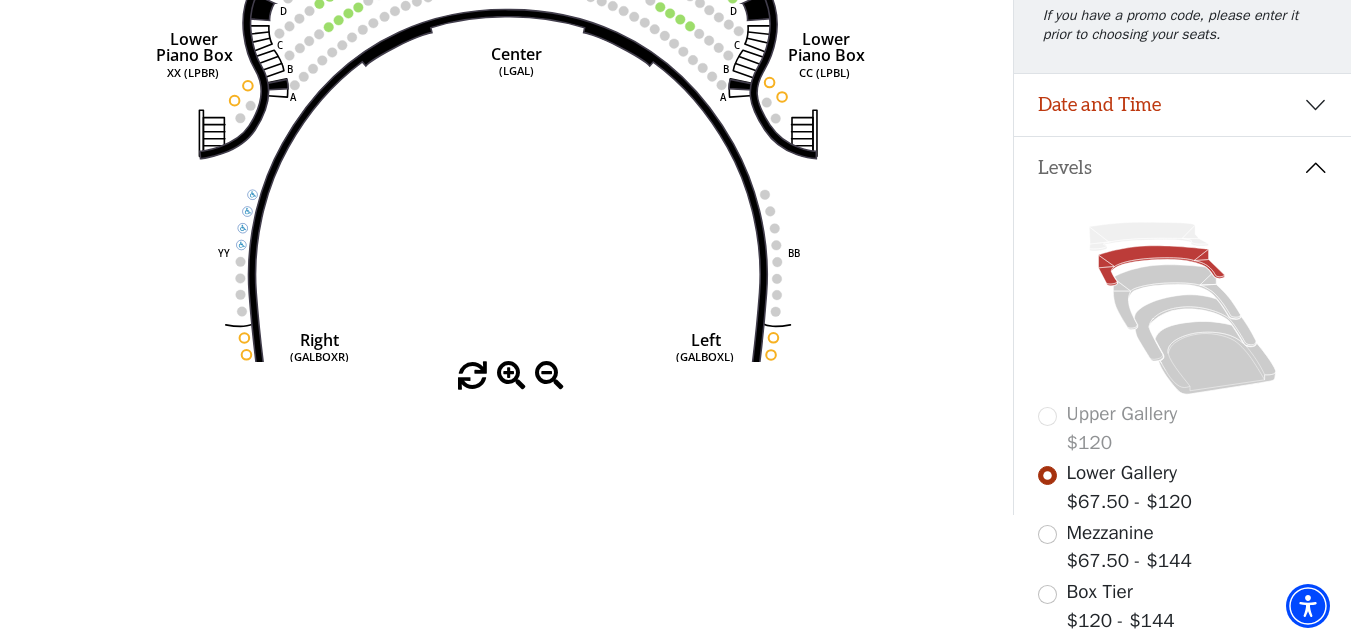 click at bounding box center (511, 376) 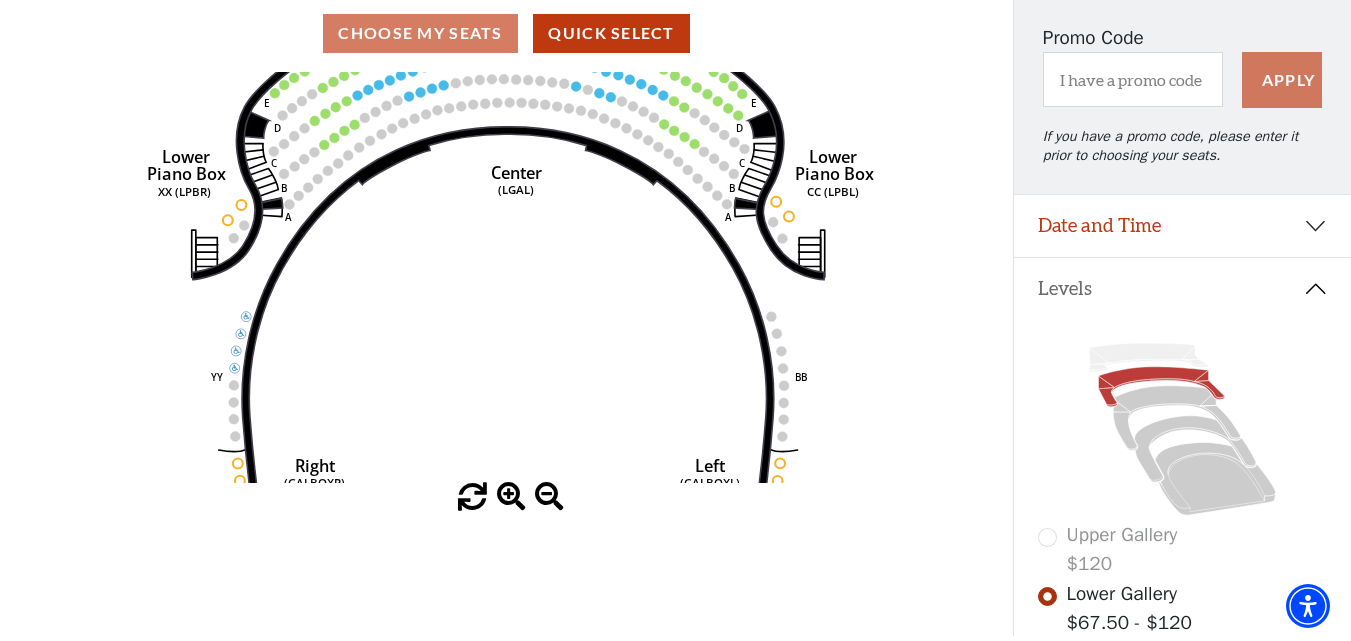 scroll, scrollTop: 0, scrollLeft: 0, axis: both 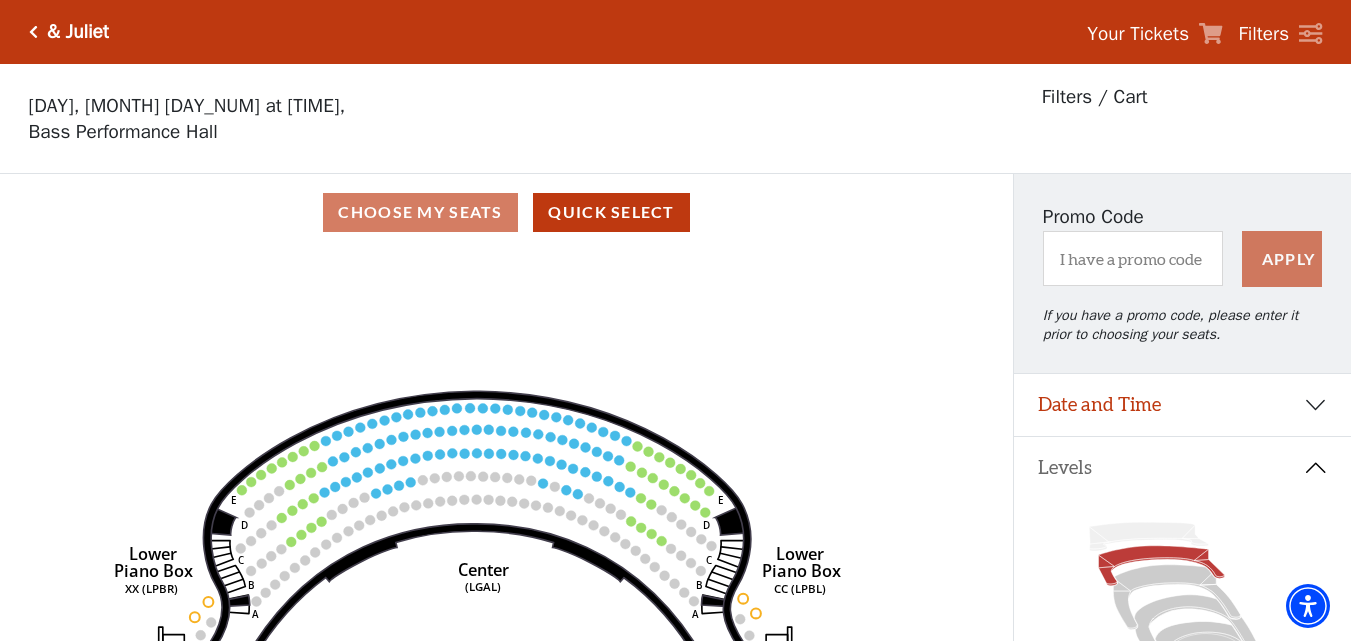 drag, startPoint x: 646, startPoint y: 298, endPoint x: 613, endPoint y: 516, distance: 220.48357 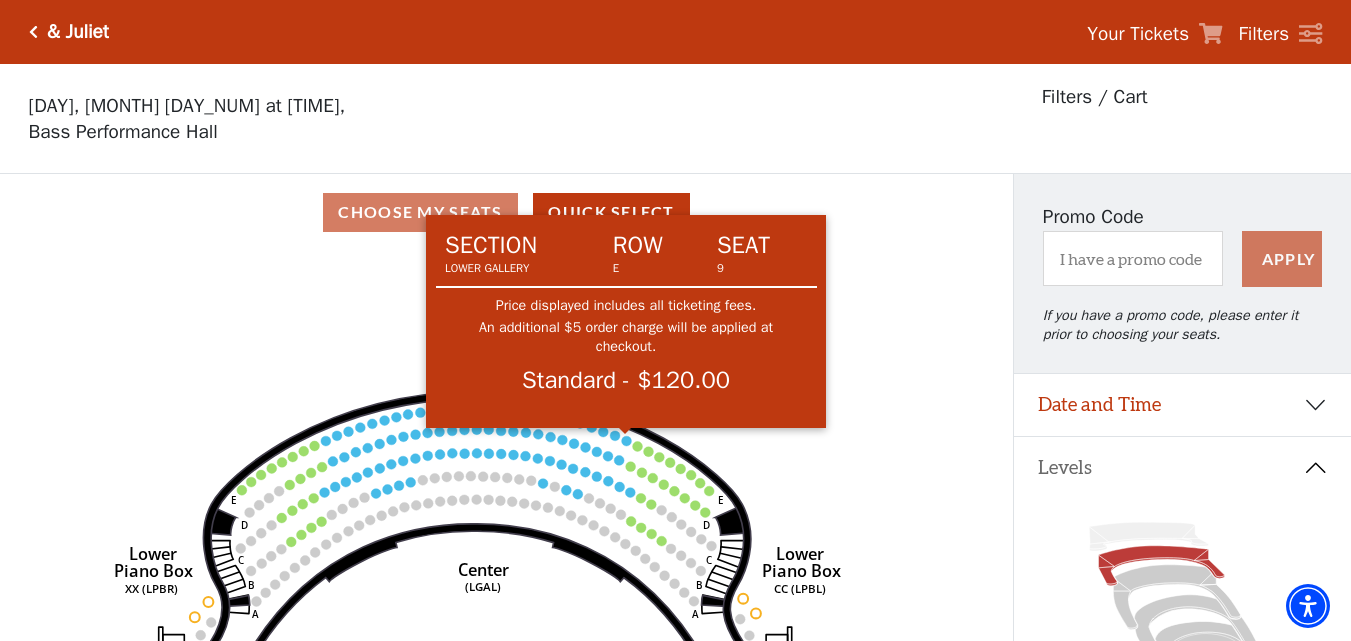 click 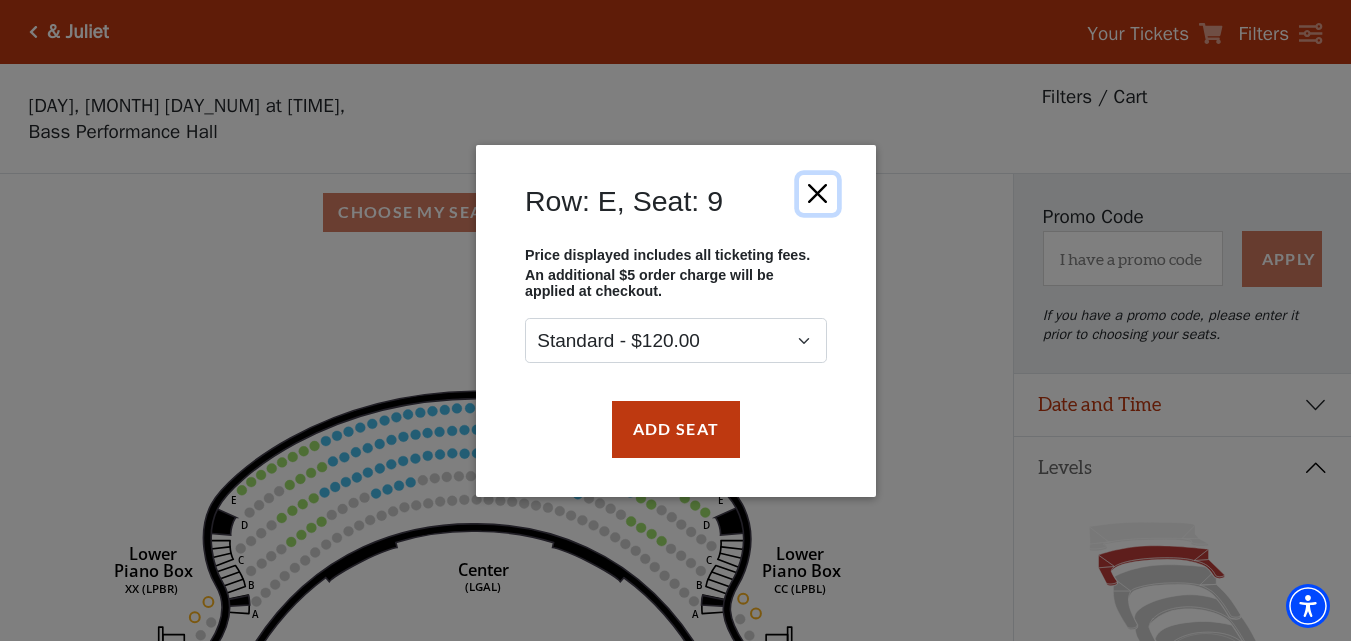 drag, startPoint x: 803, startPoint y: 175, endPoint x: 802, endPoint y: 192, distance: 17.029387 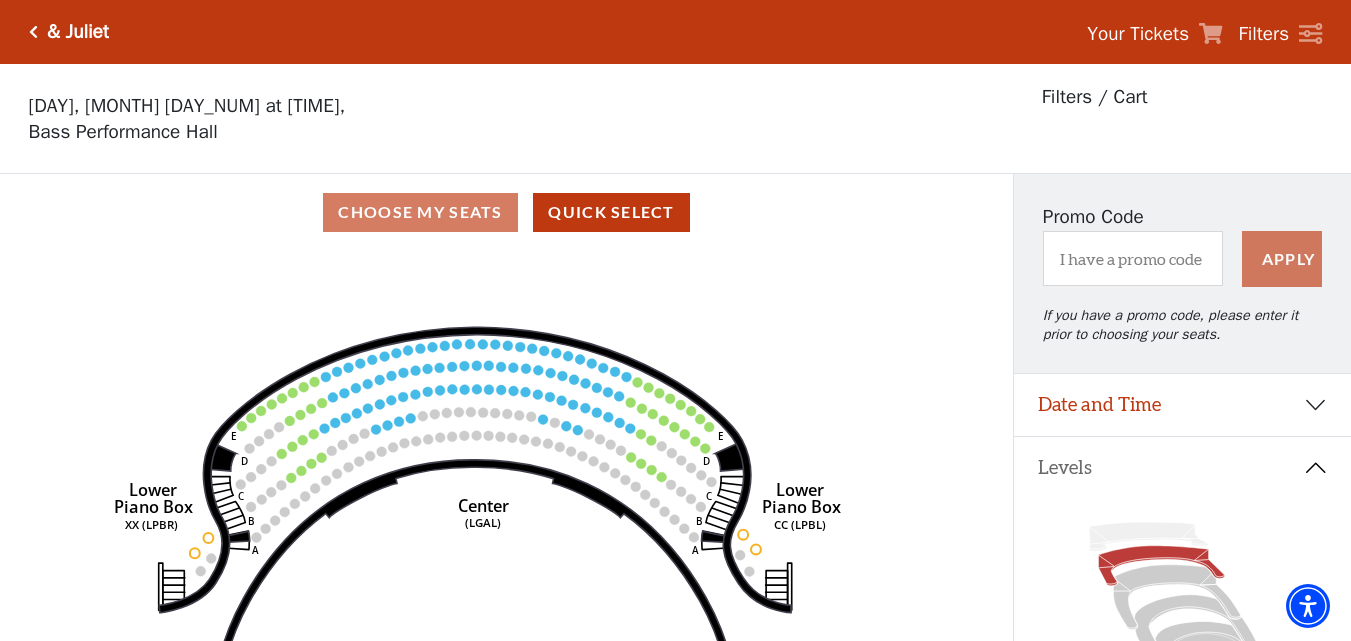 drag, startPoint x: 821, startPoint y: 382, endPoint x: 814, endPoint y: 314, distance: 68.359344 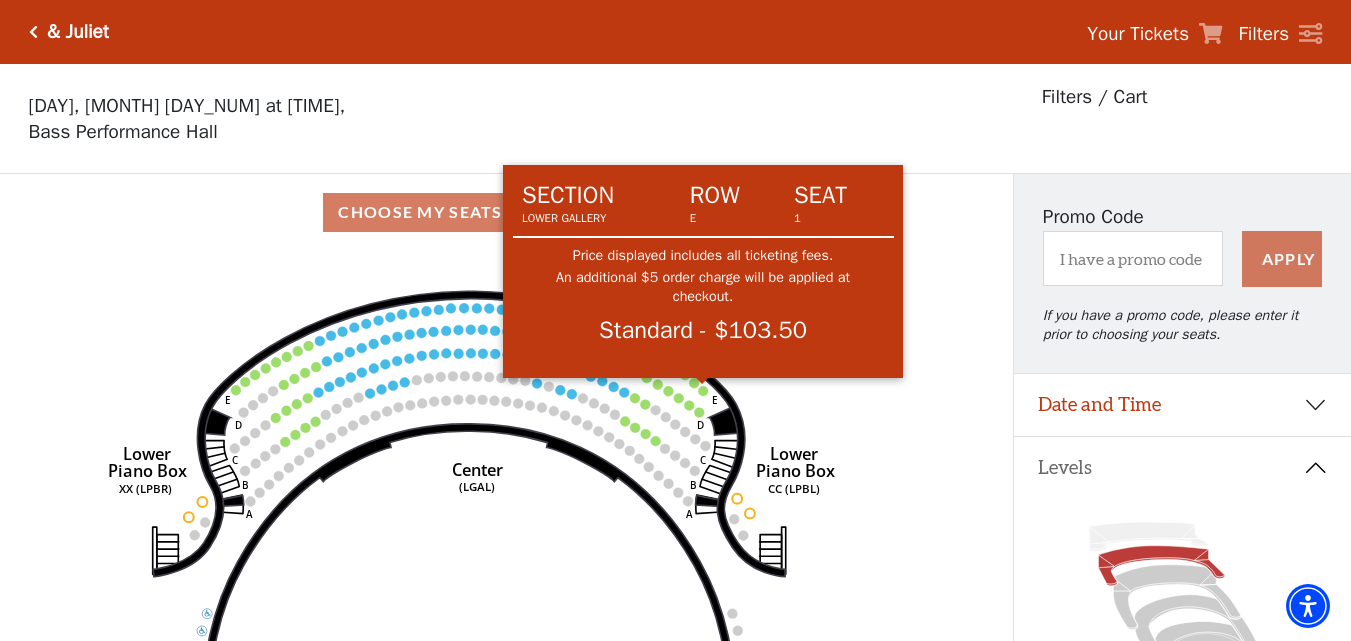 click 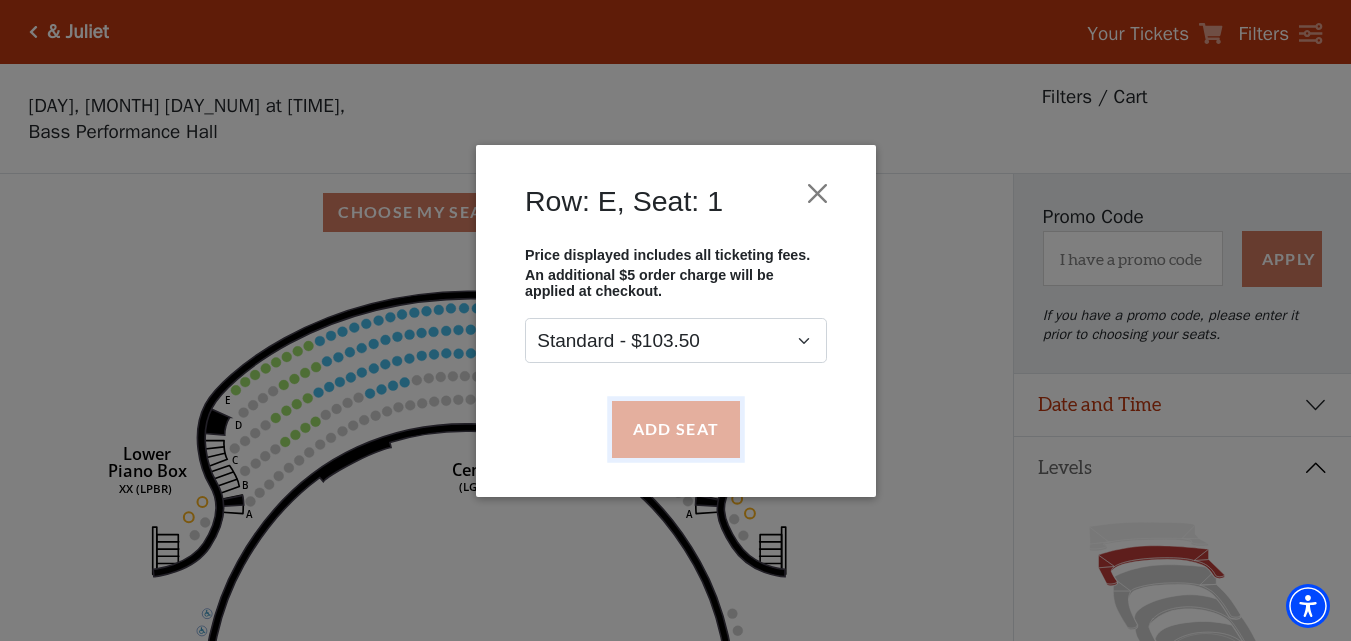 click on "Add Seat" at bounding box center [675, 429] 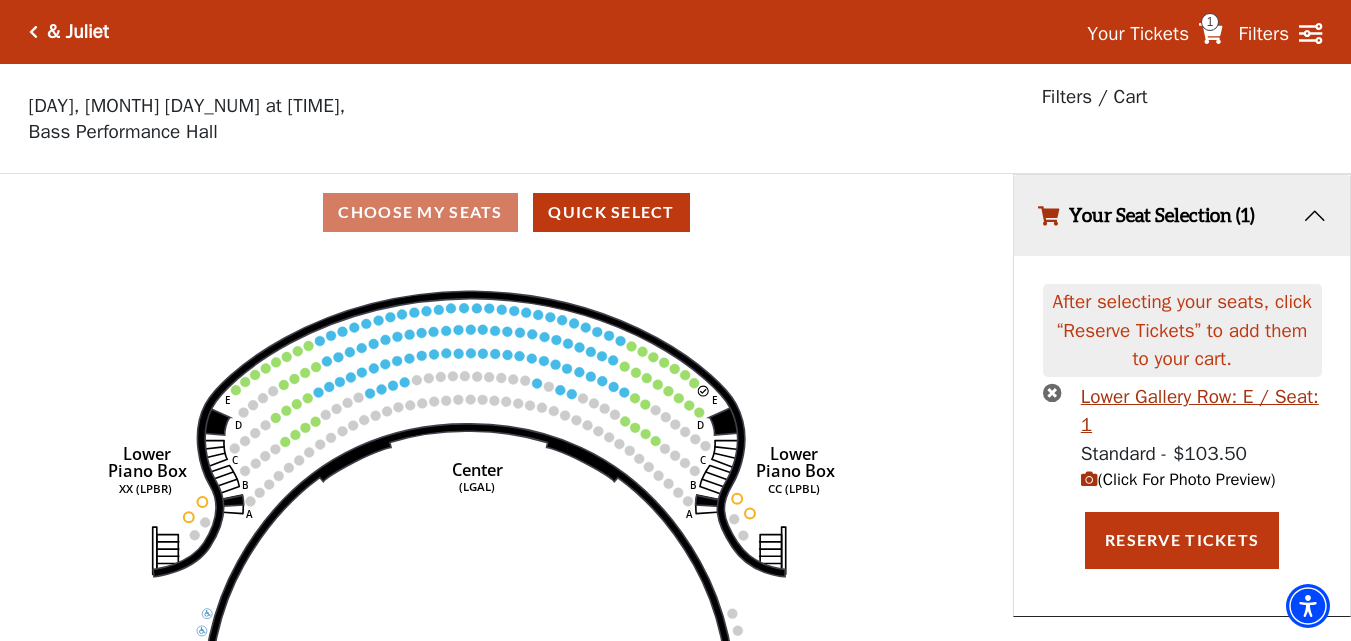click 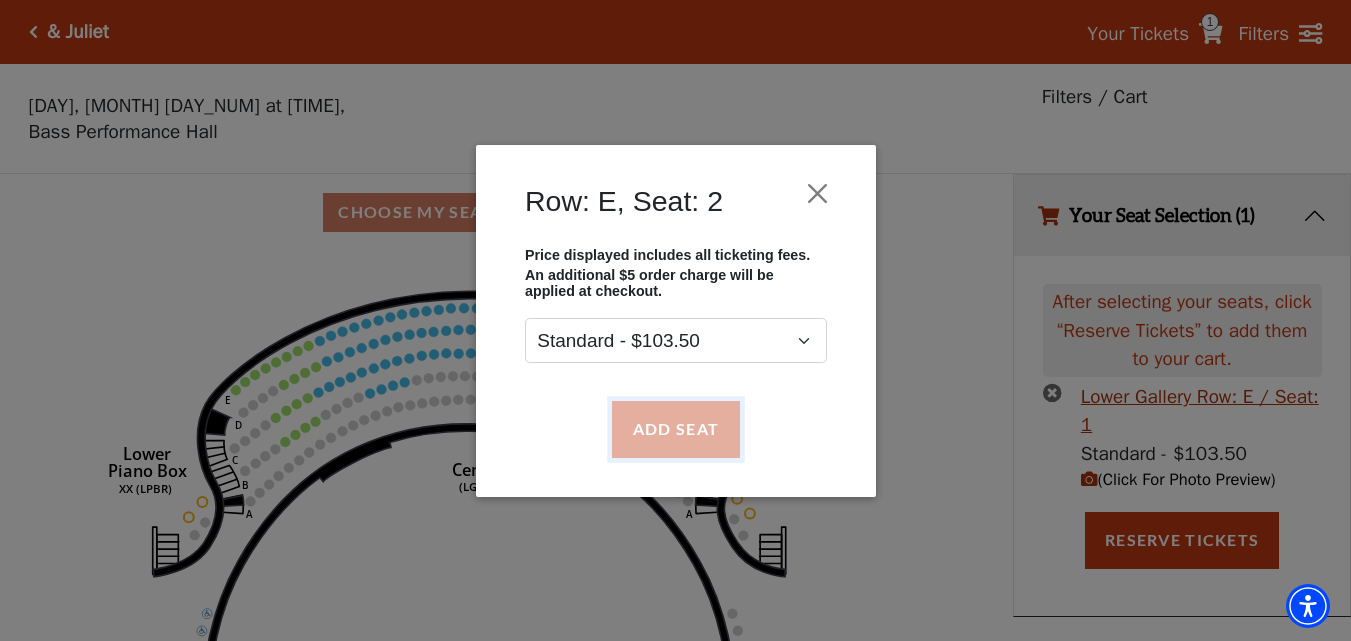 click on "Add Seat" at bounding box center [675, 429] 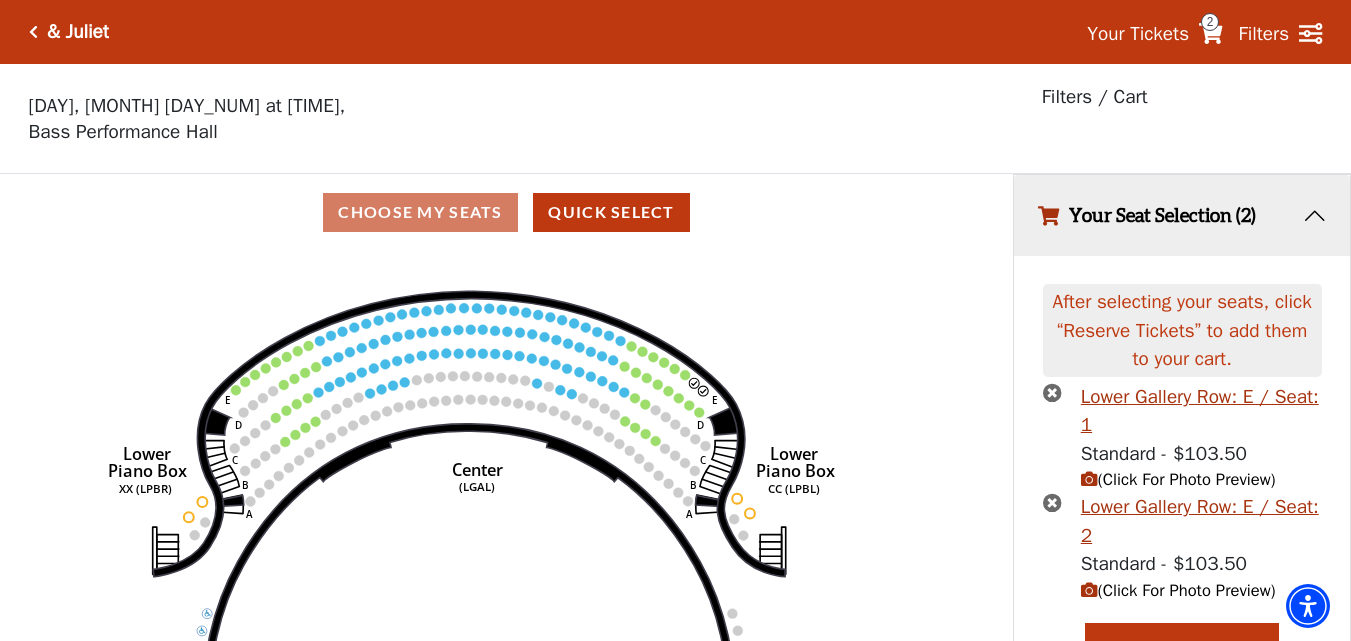 scroll, scrollTop: 38, scrollLeft: 0, axis: vertical 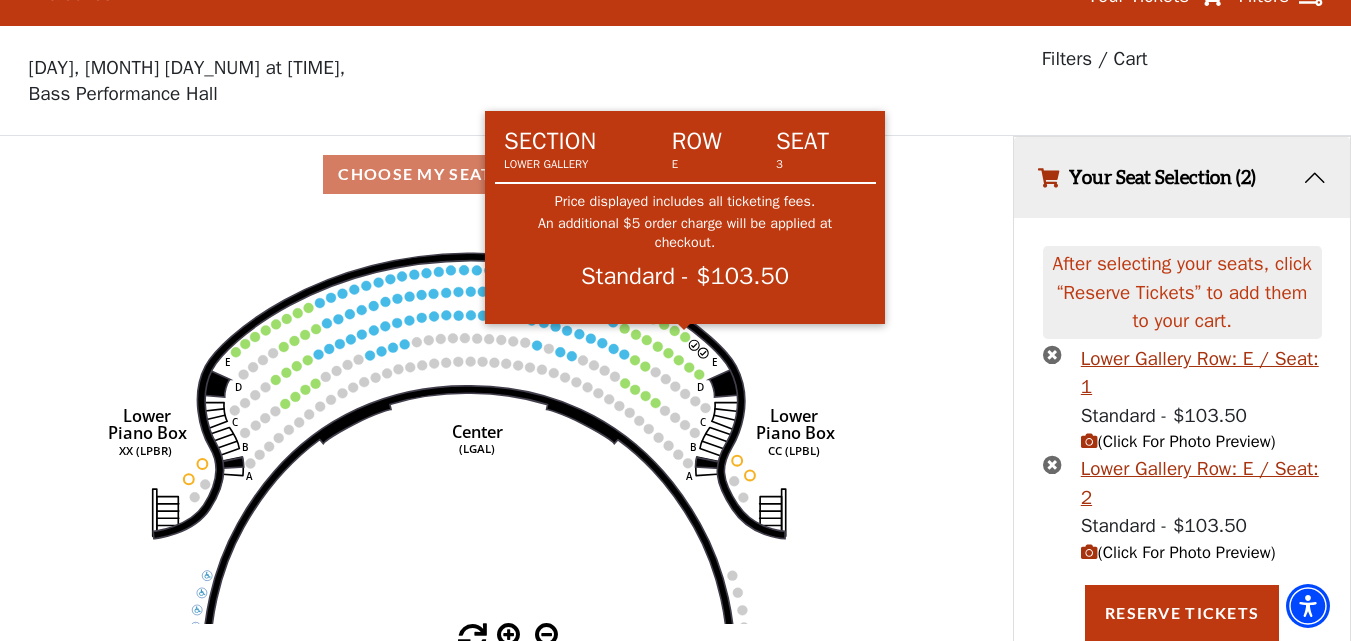 click 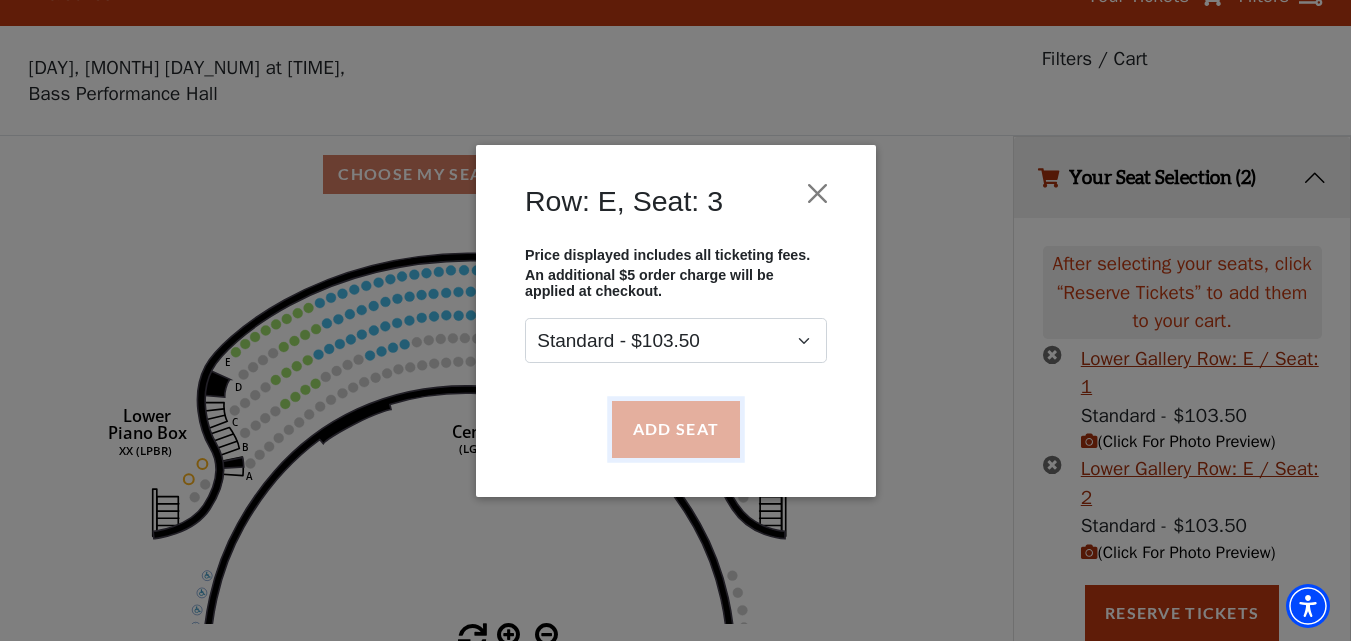 click on "Add Seat" at bounding box center (675, 429) 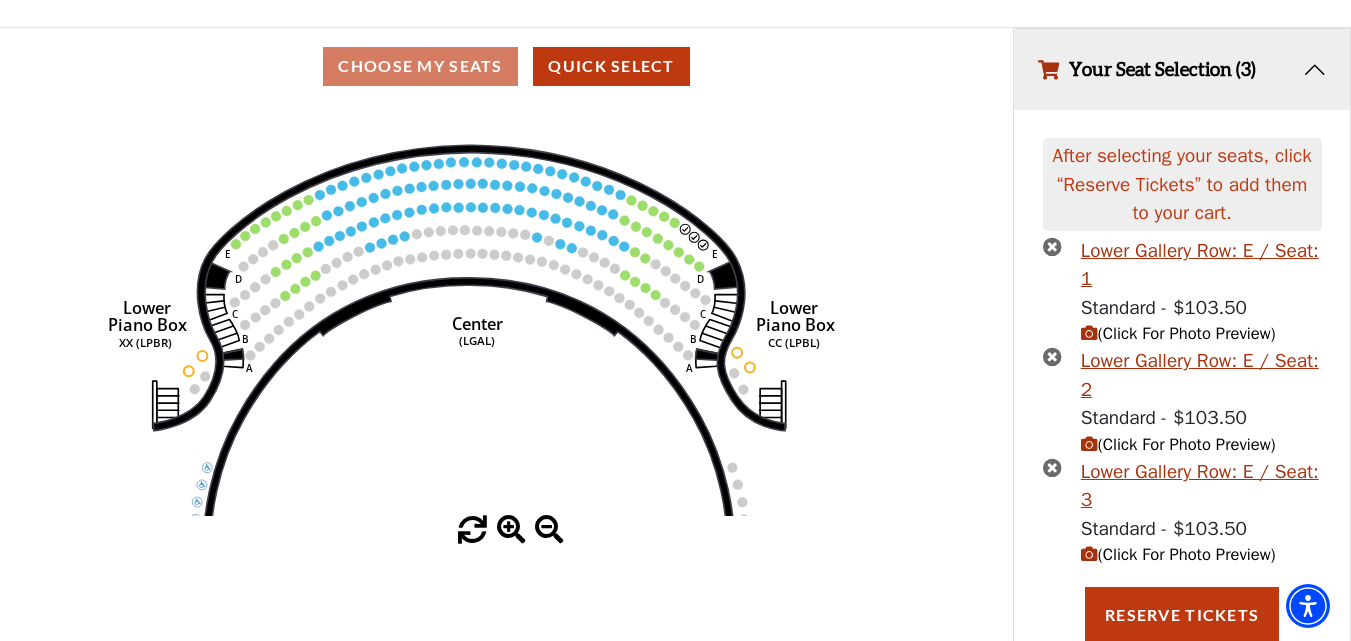 scroll, scrollTop: 149, scrollLeft: 0, axis: vertical 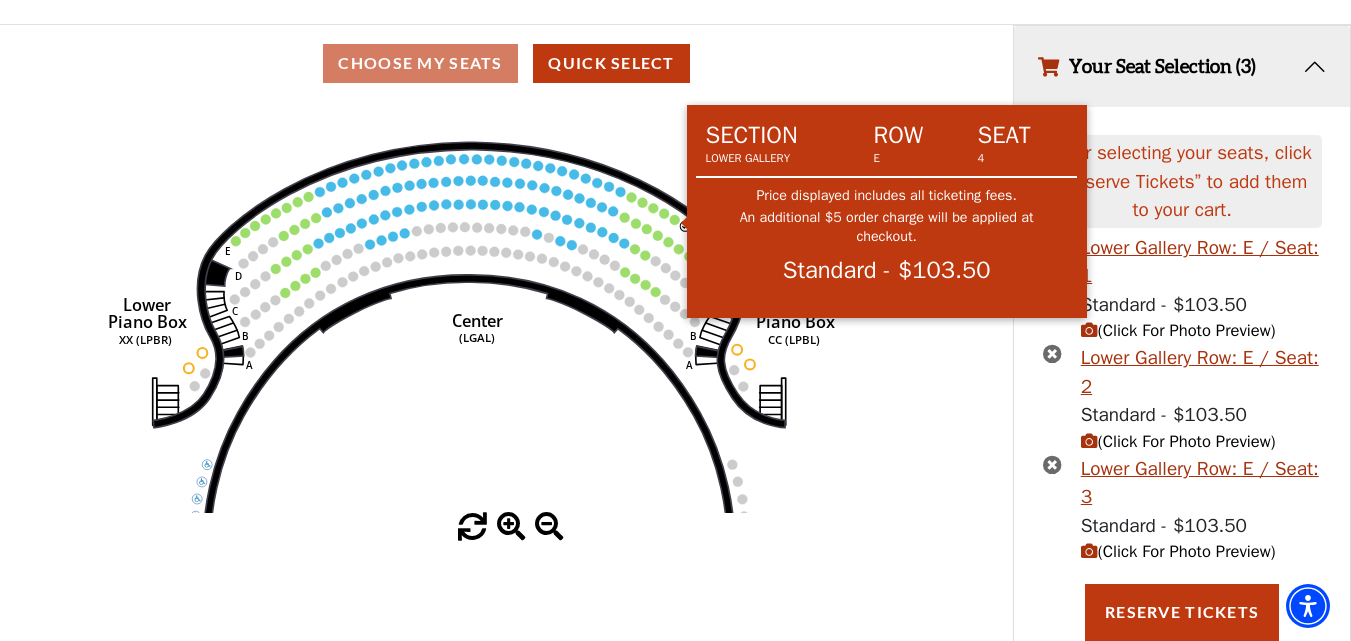 click 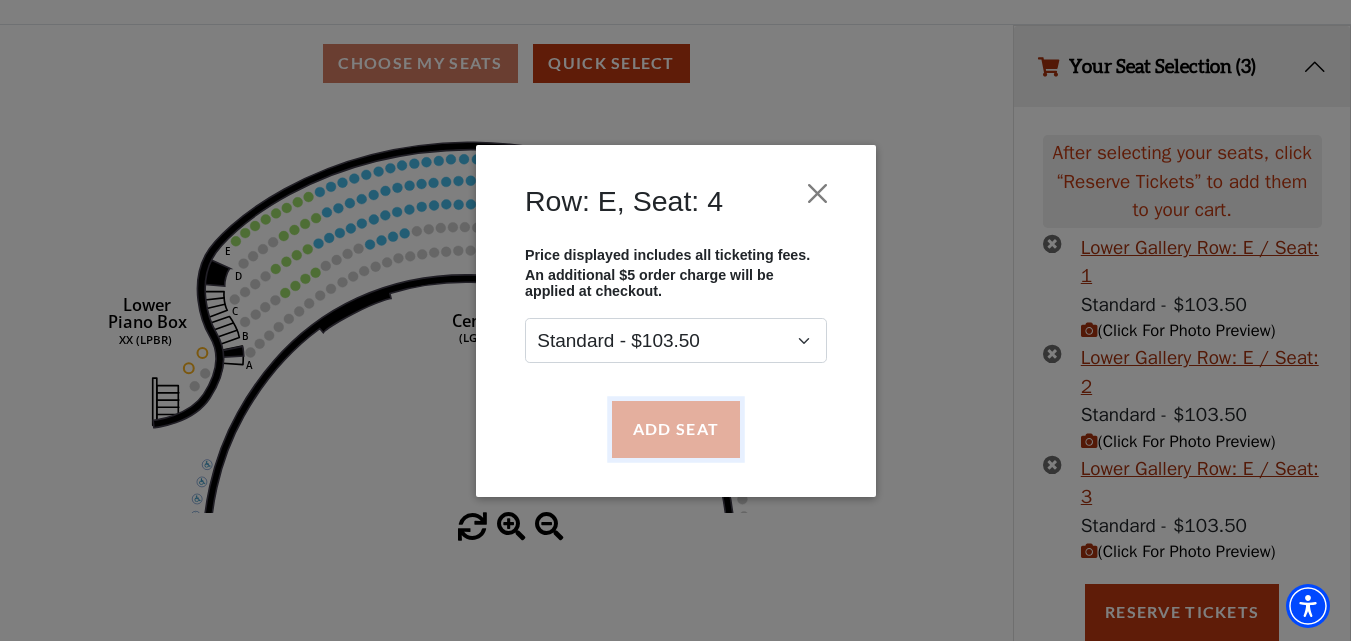 click on "Add Seat" at bounding box center [675, 429] 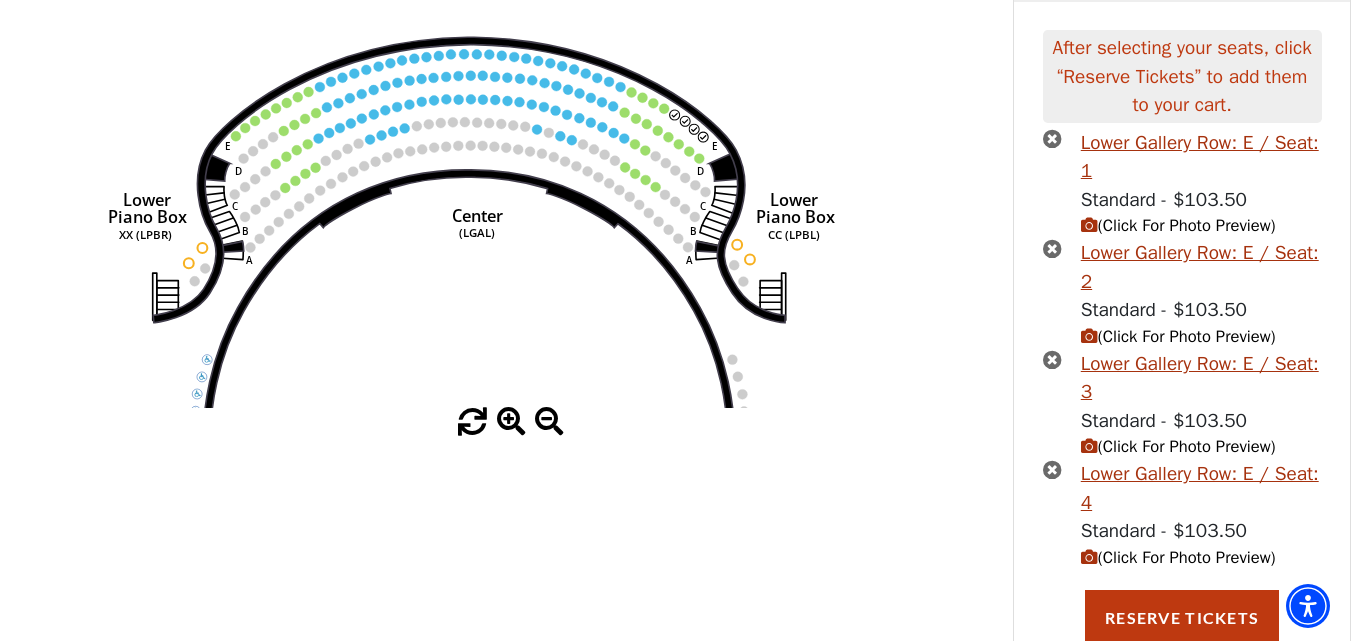 scroll, scrollTop: 259, scrollLeft: 0, axis: vertical 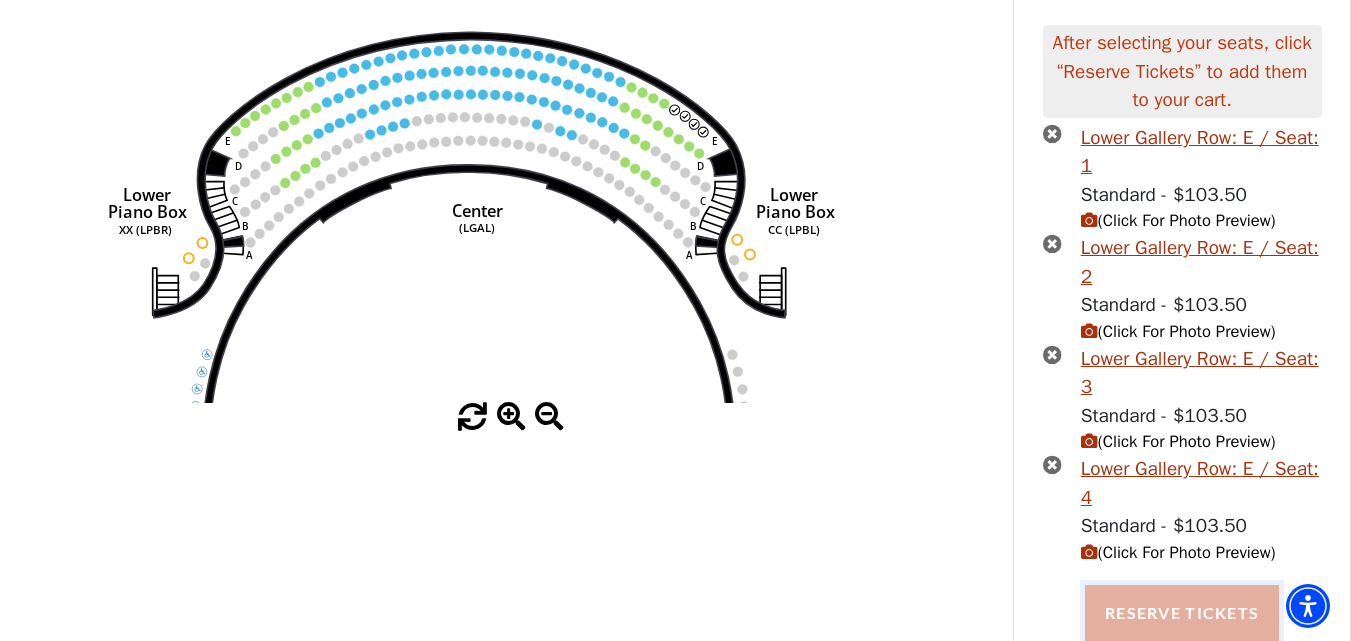 click on "Reserve Tickets" at bounding box center [1182, 613] 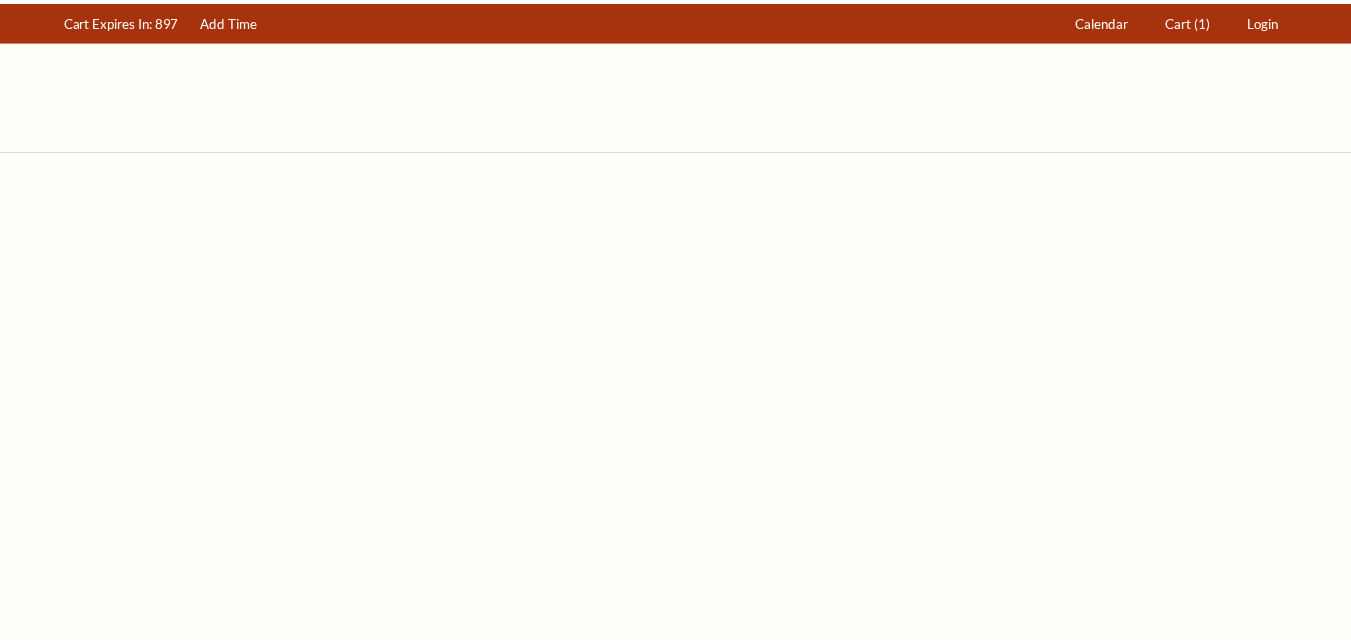 scroll, scrollTop: 0, scrollLeft: 0, axis: both 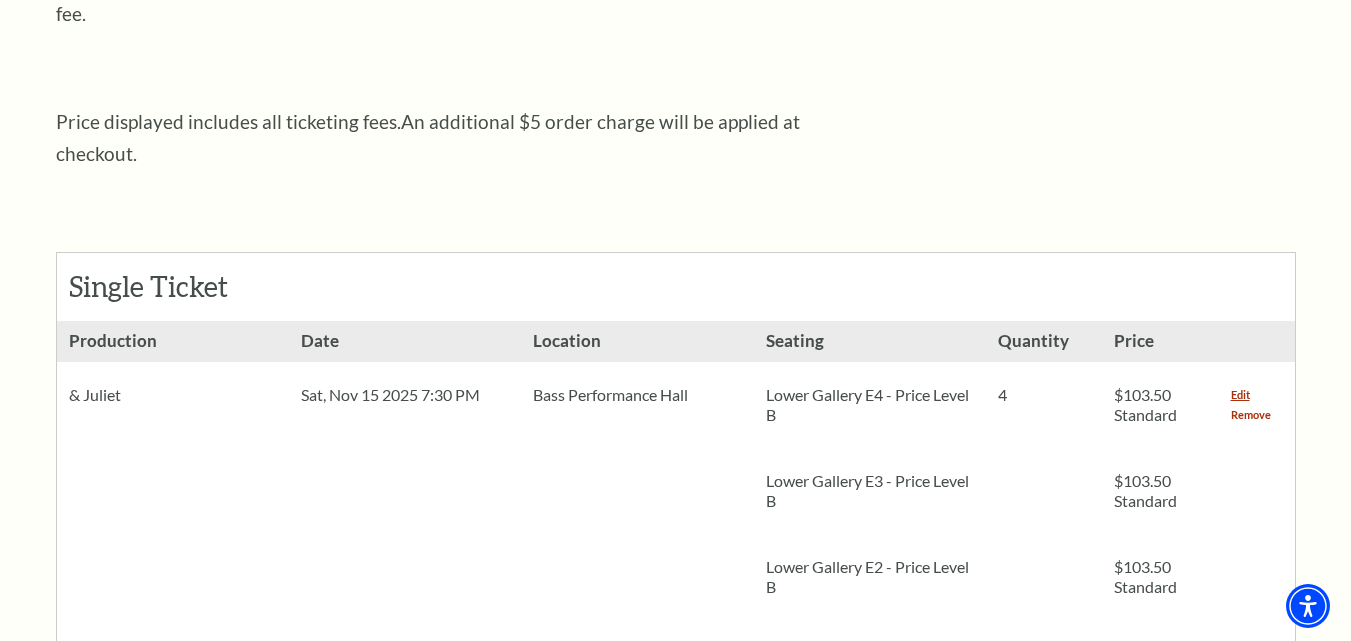 click on "Remove" at bounding box center (1251, 415) 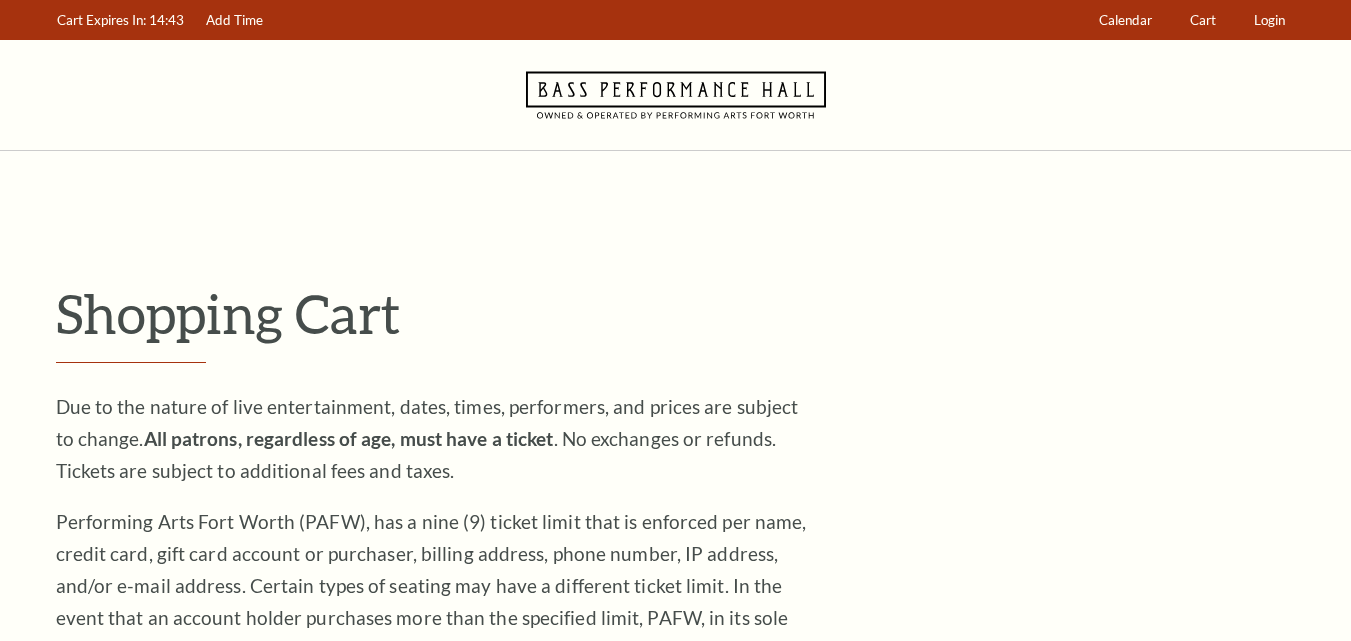 scroll, scrollTop: 0, scrollLeft: 0, axis: both 